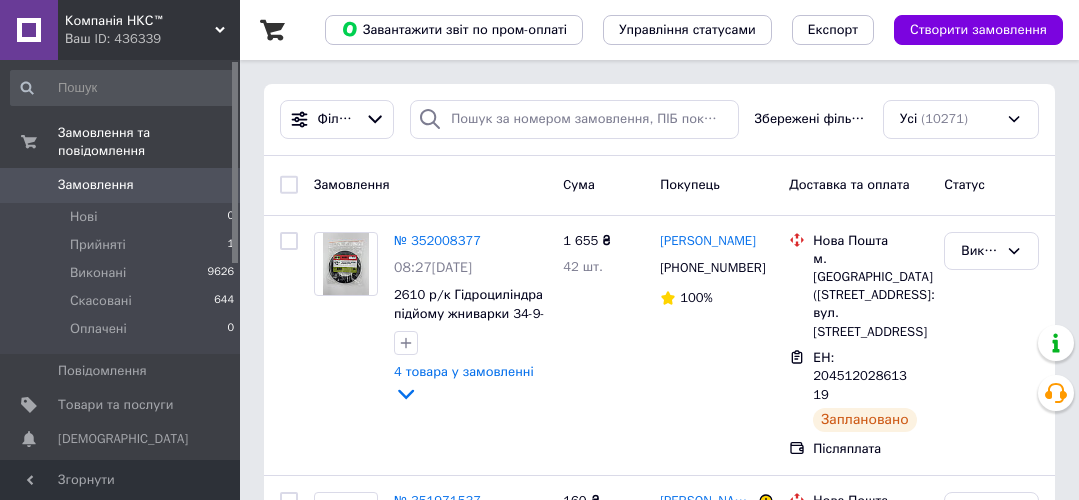 scroll, scrollTop: 0, scrollLeft: 0, axis: both 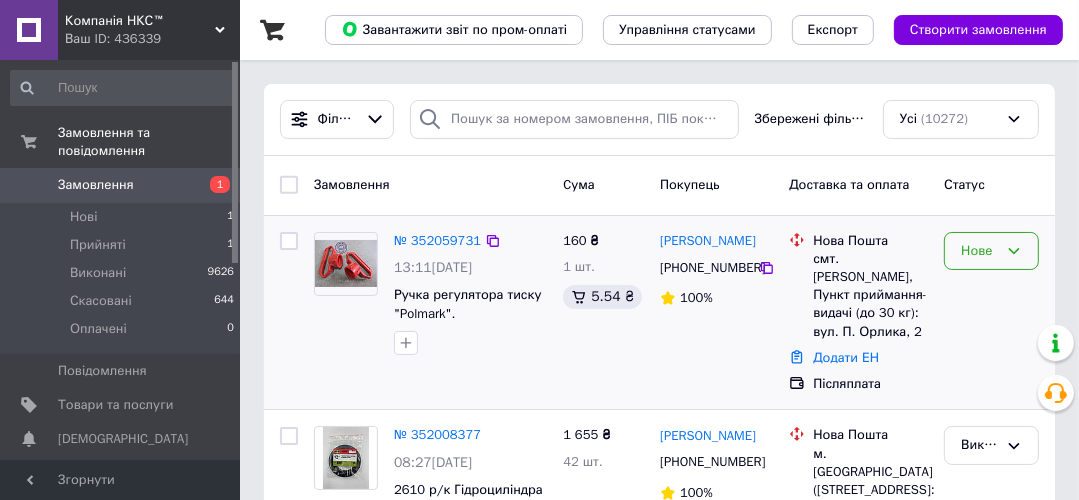 click 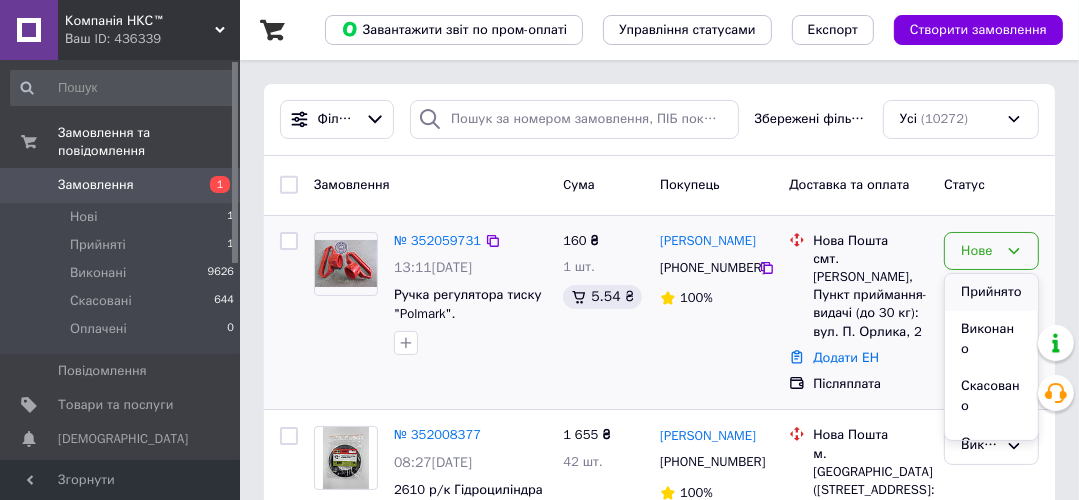 drag, startPoint x: 972, startPoint y: 289, endPoint x: 740, endPoint y: 344, distance: 238.43028 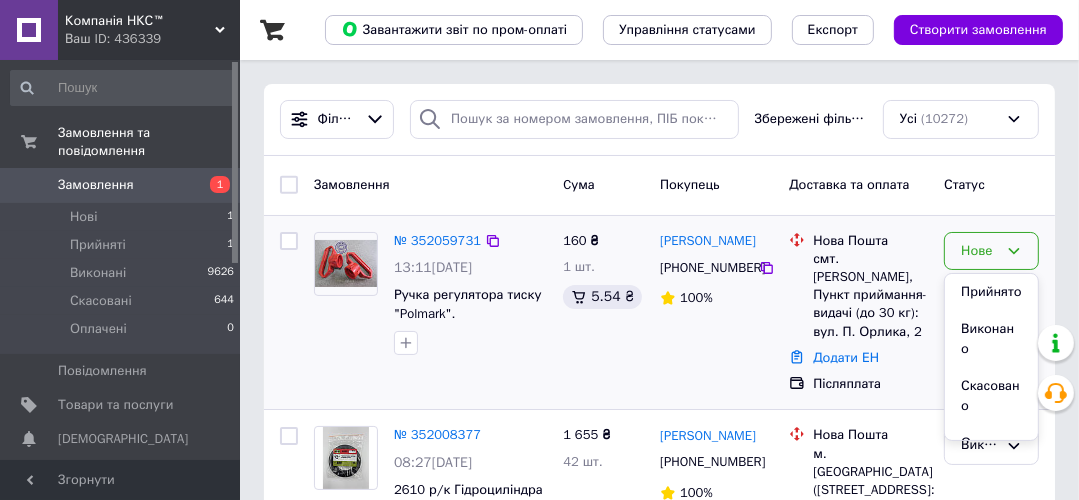 click on "Прийнято" at bounding box center (991, 292) 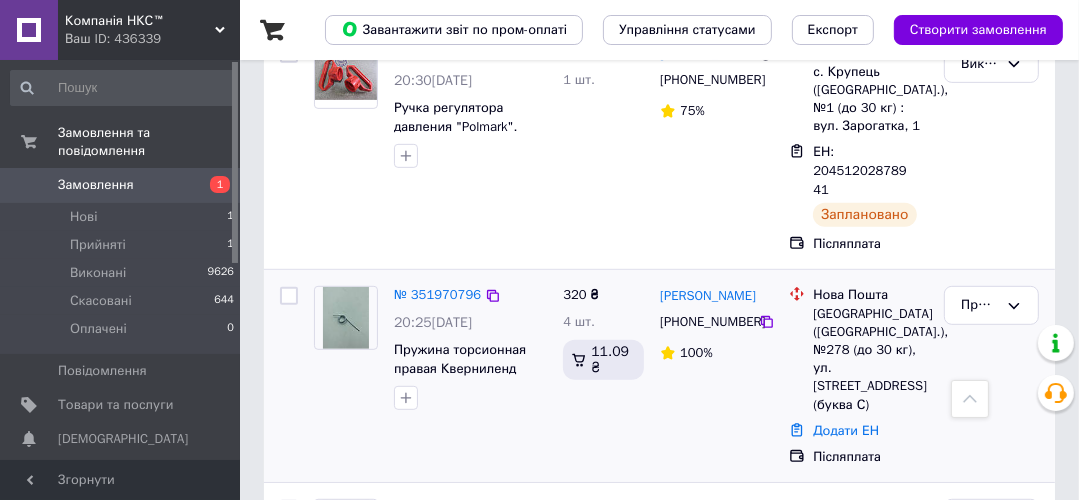 scroll, scrollTop: 640, scrollLeft: 0, axis: vertical 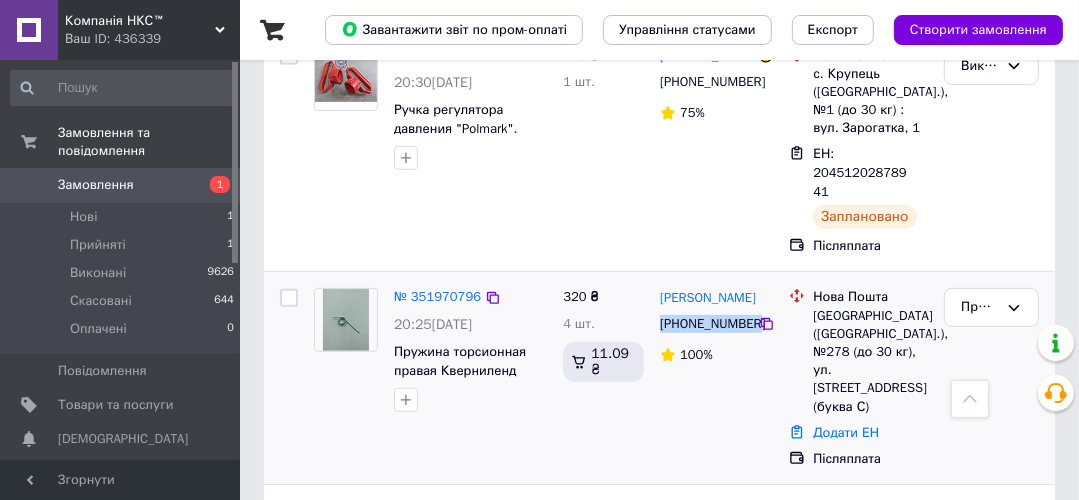 drag, startPoint x: 661, startPoint y: 287, endPoint x: 751, endPoint y: 289, distance: 90.02222 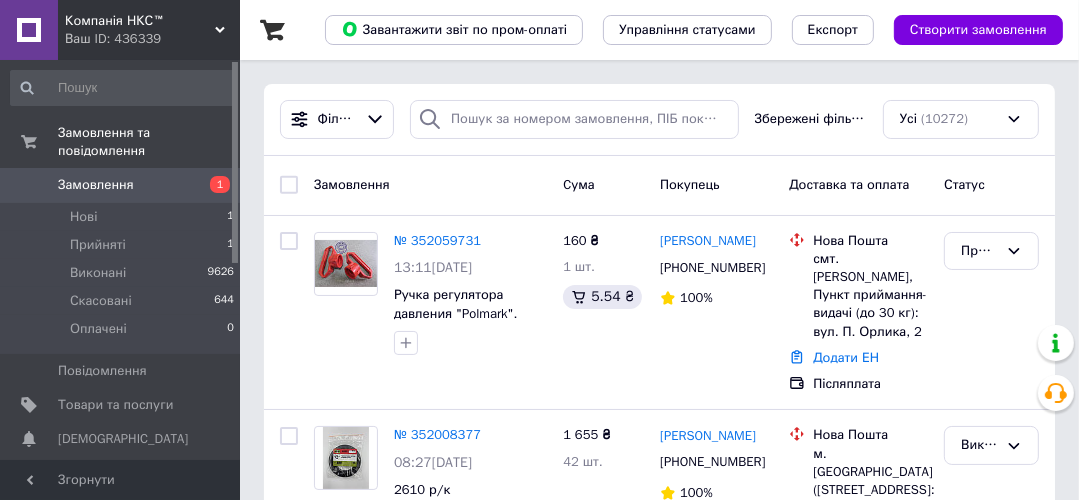 scroll, scrollTop: 0, scrollLeft: 0, axis: both 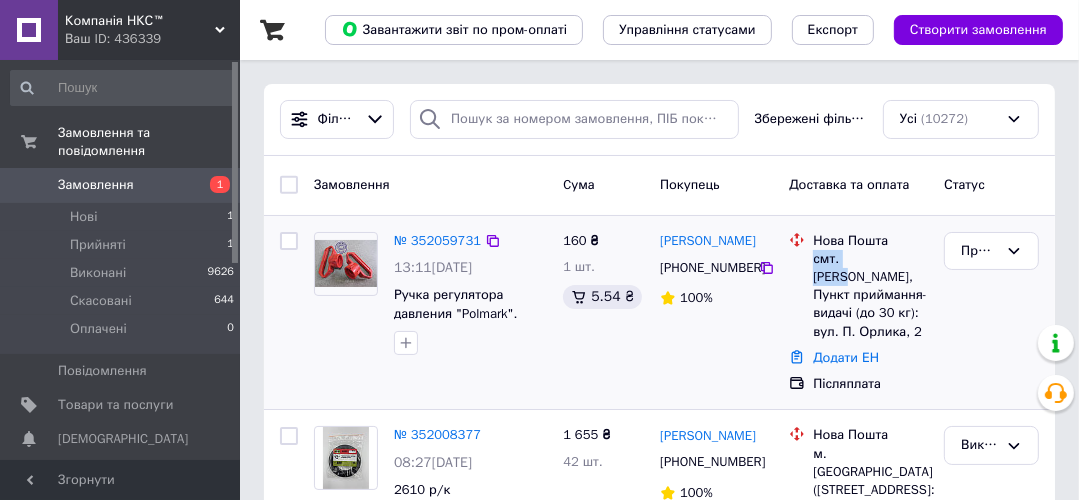 drag, startPoint x: 874, startPoint y: 257, endPoint x: 812, endPoint y: 259, distance: 62.03225 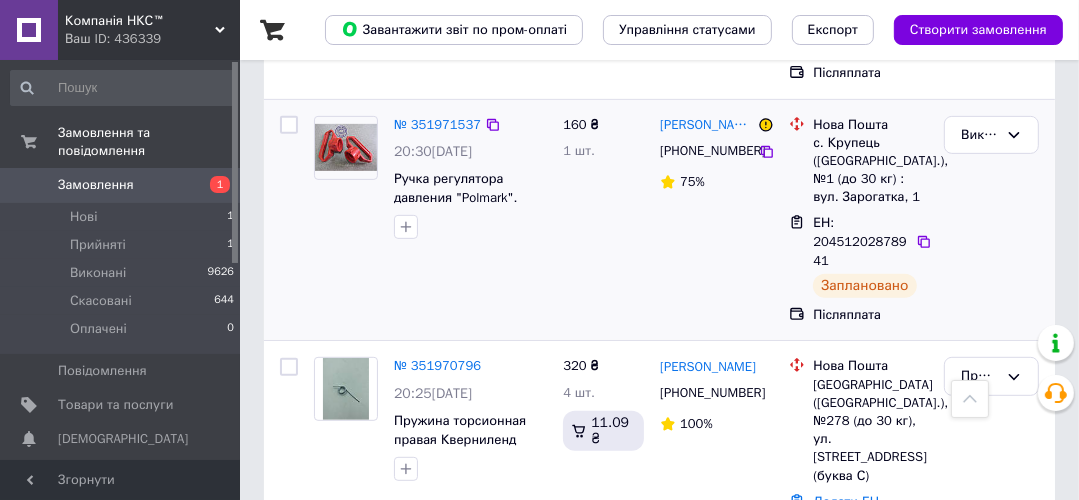 scroll, scrollTop: 720, scrollLeft: 0, axis: vertical 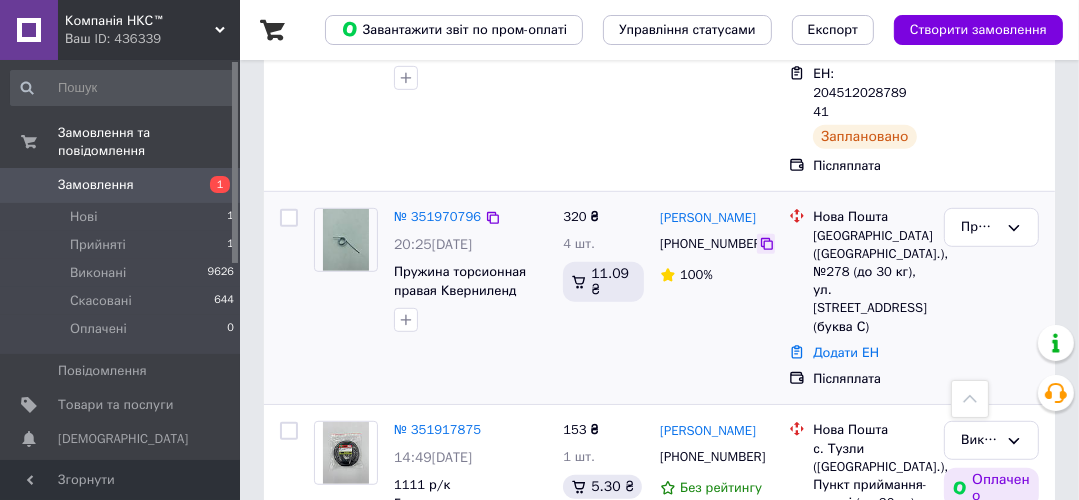 click 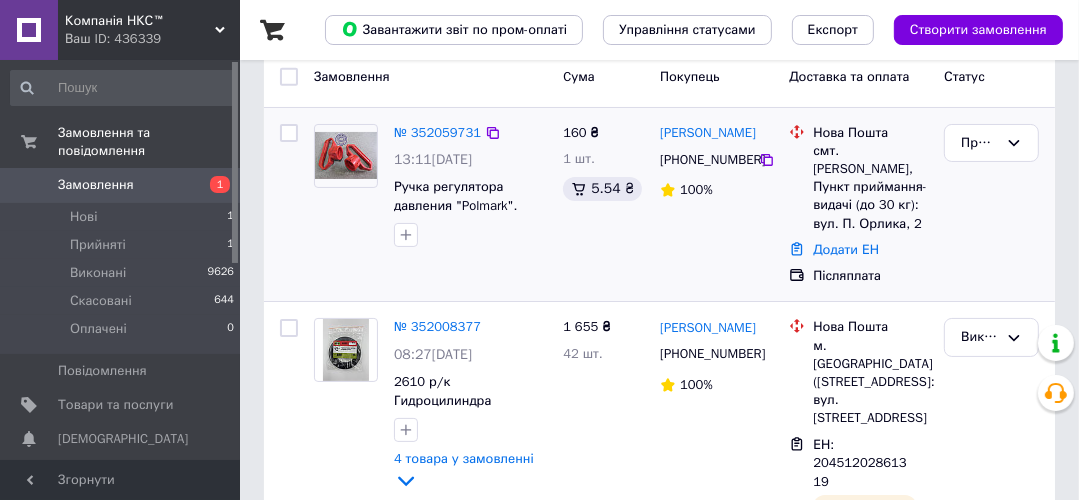 scroll, scrollTop: 80, scrollLeft: 0, axis: vertical 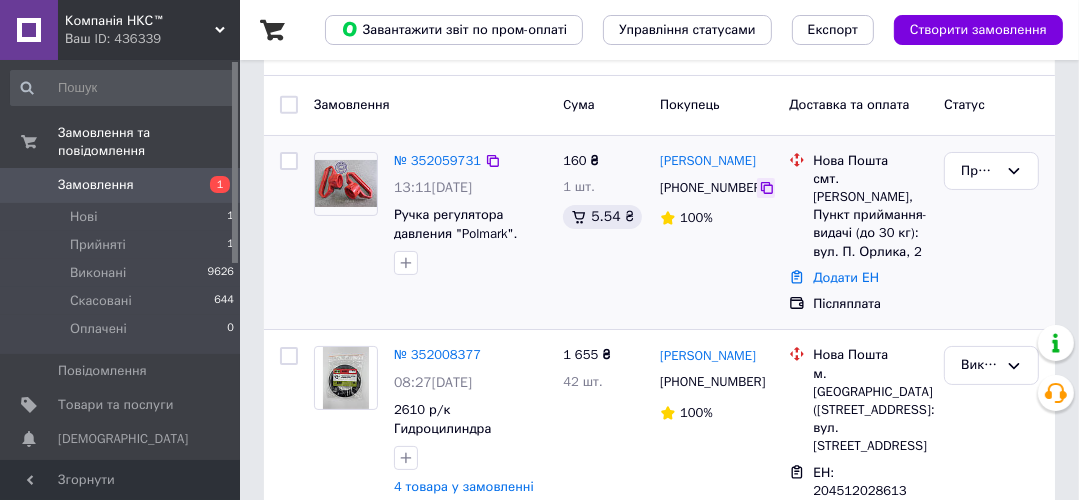 click 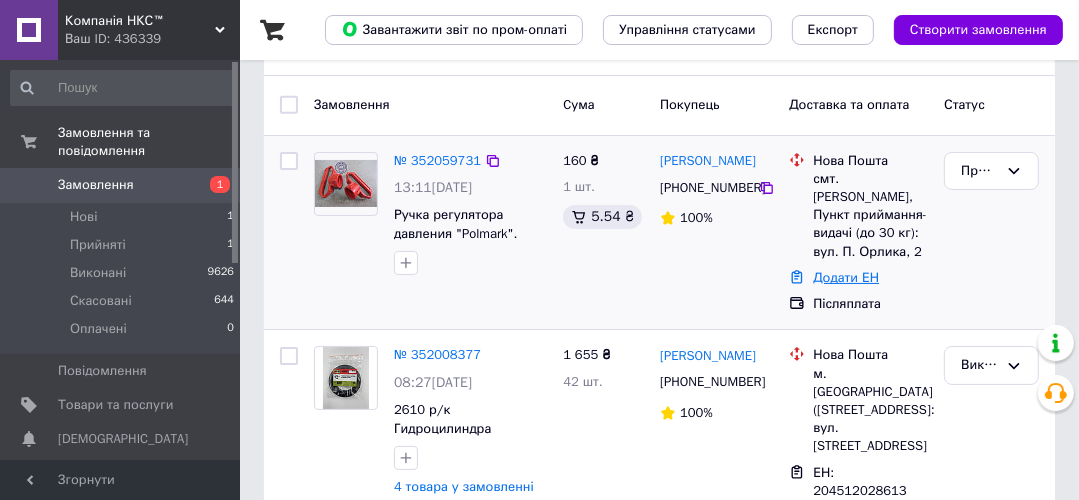 click on "Додати ЕН" at bounding box center [846, 277] 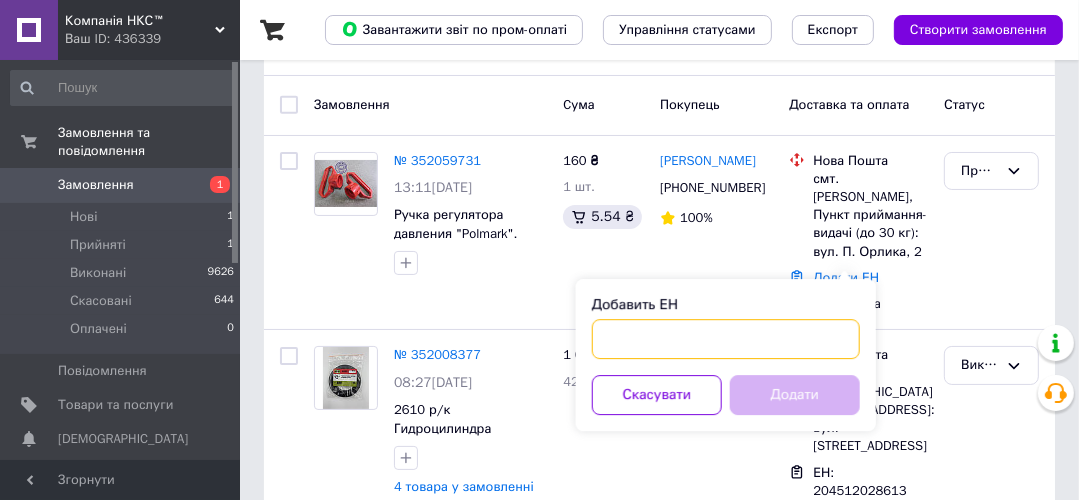 click on "Добавить ЕН" at bounding box center [726, 339] 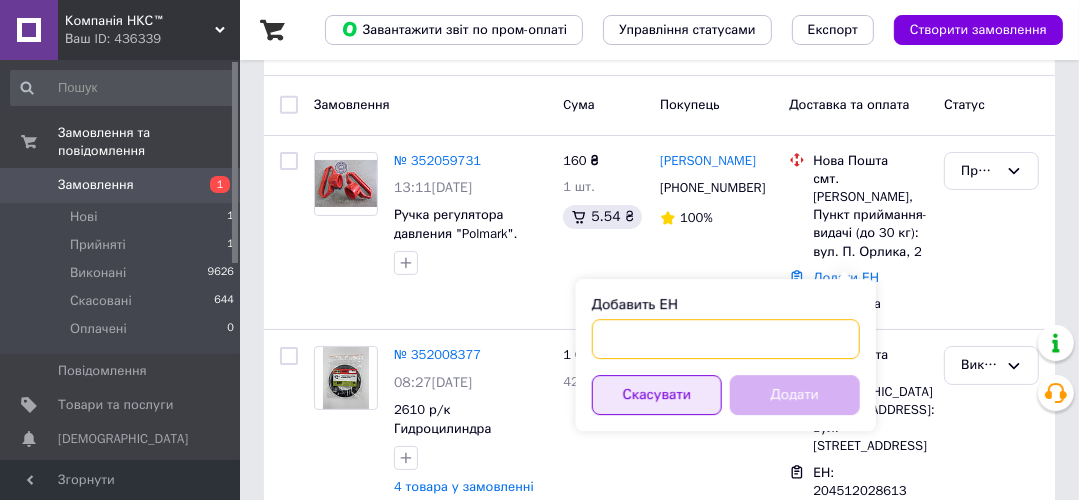 paste on "20451203059985" 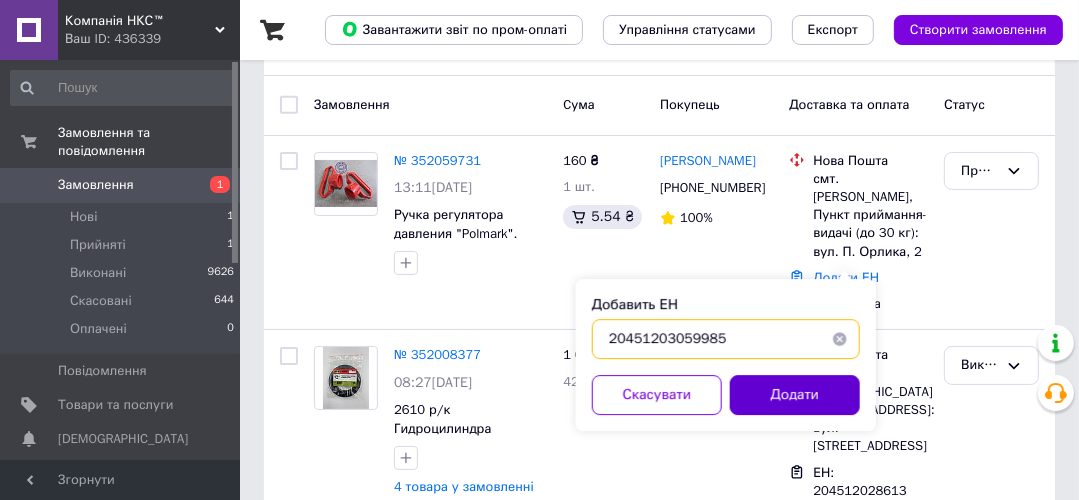 type on "20451203059985" 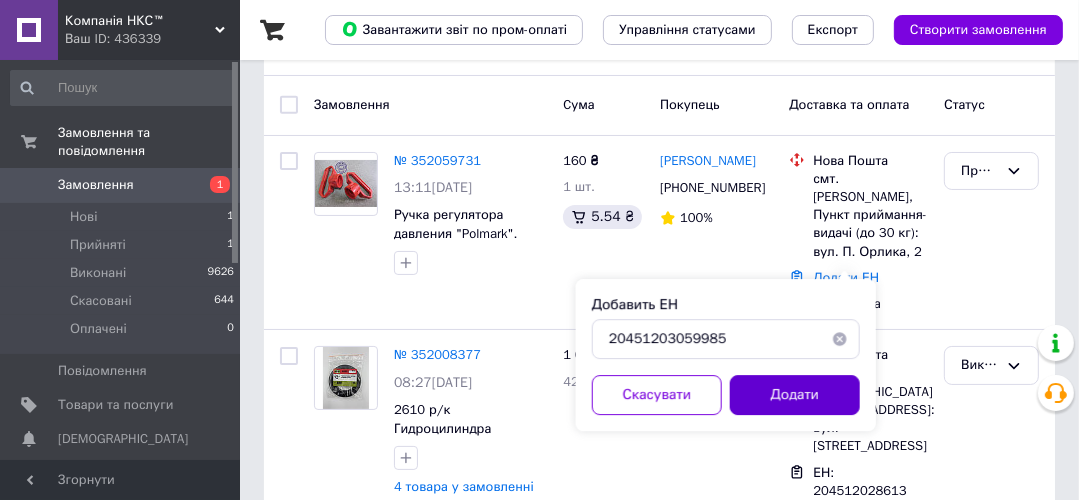 click on "Додати" at bounding box center (795, 395) 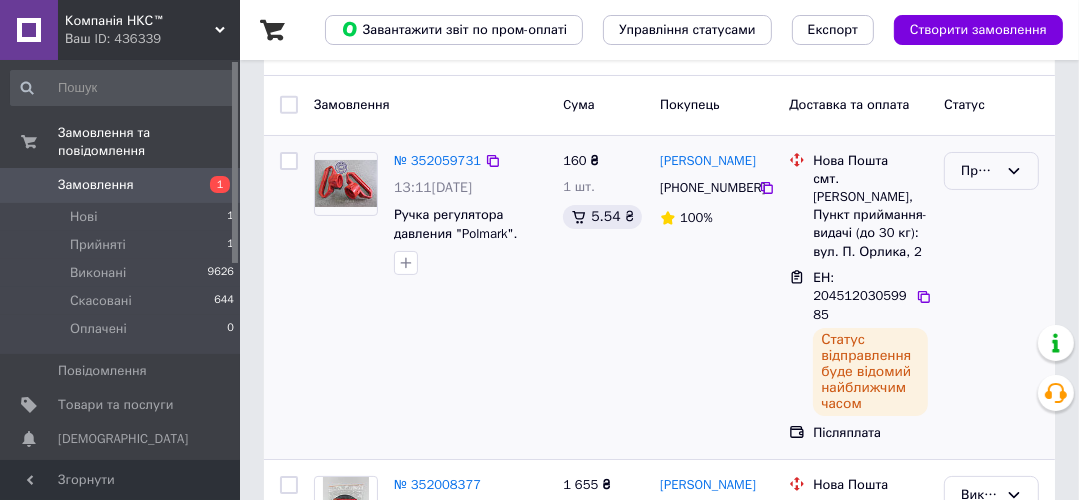 click 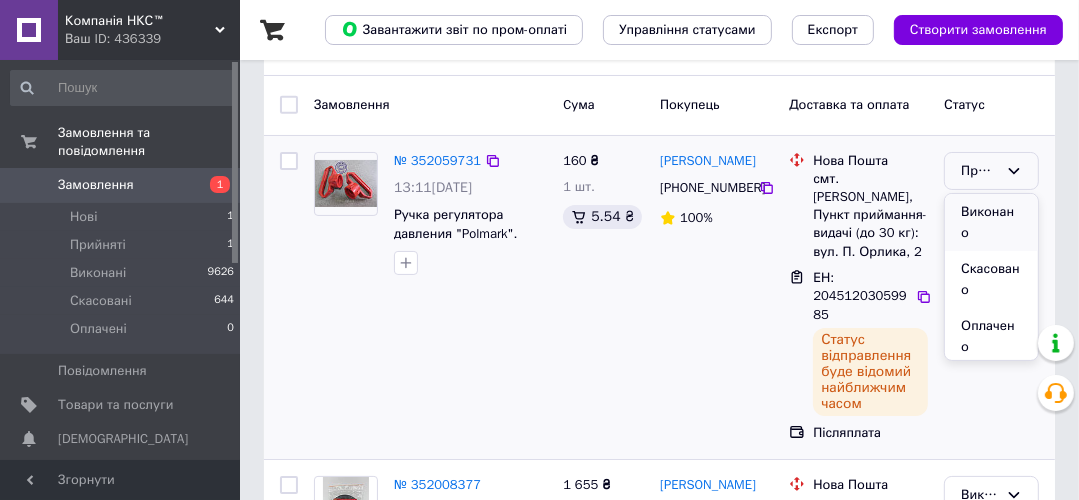 click on "Виконано" at bounding box center [991, 222] 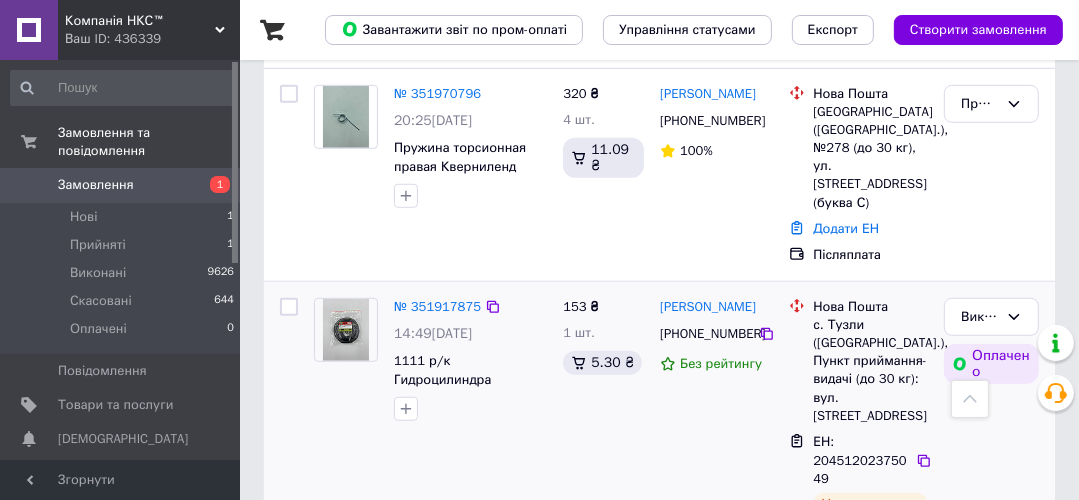 scroll, scrollTop: 880, scrollLeft: 0, axis: vertical 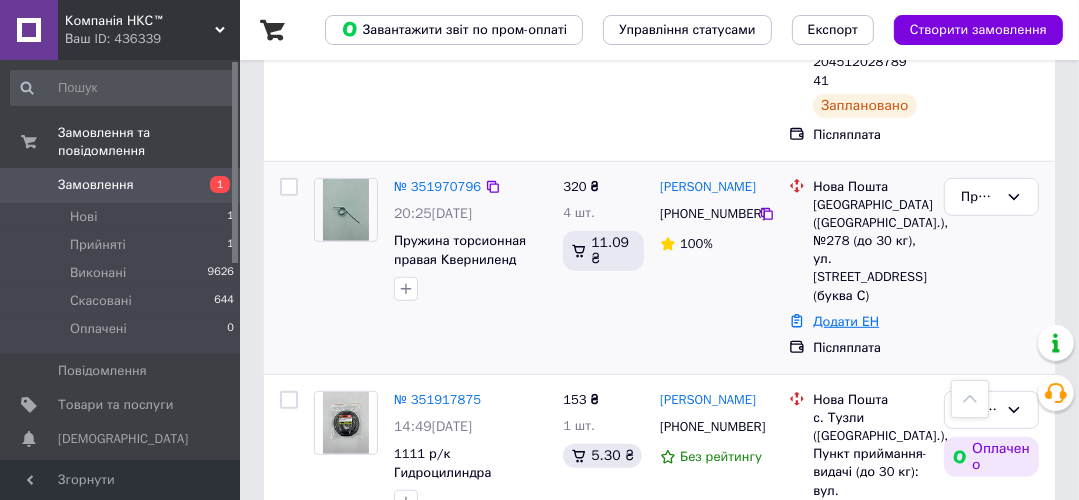 click on "Додати ЕН" at bounding box center [846, 321] 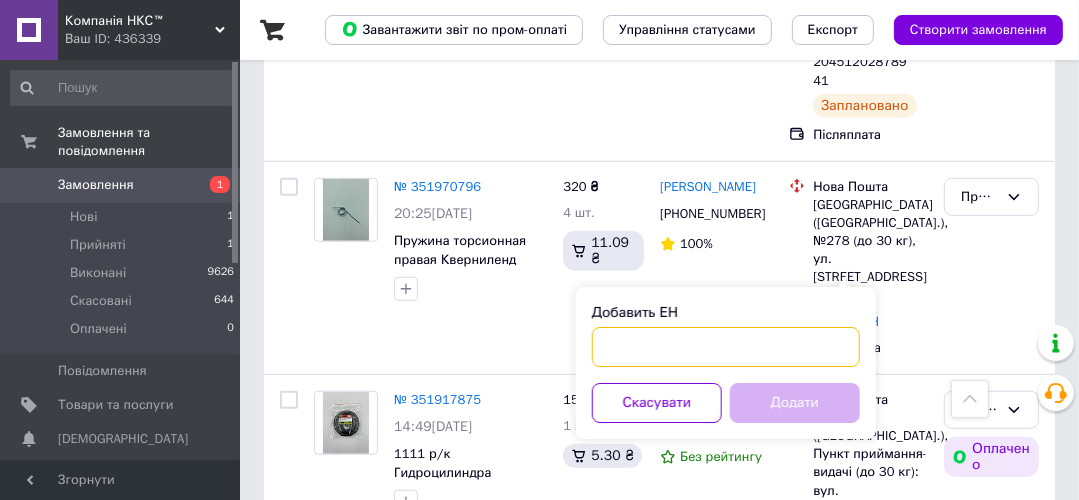 click on "Добавить ЕН" at bounding box center (726, 347) 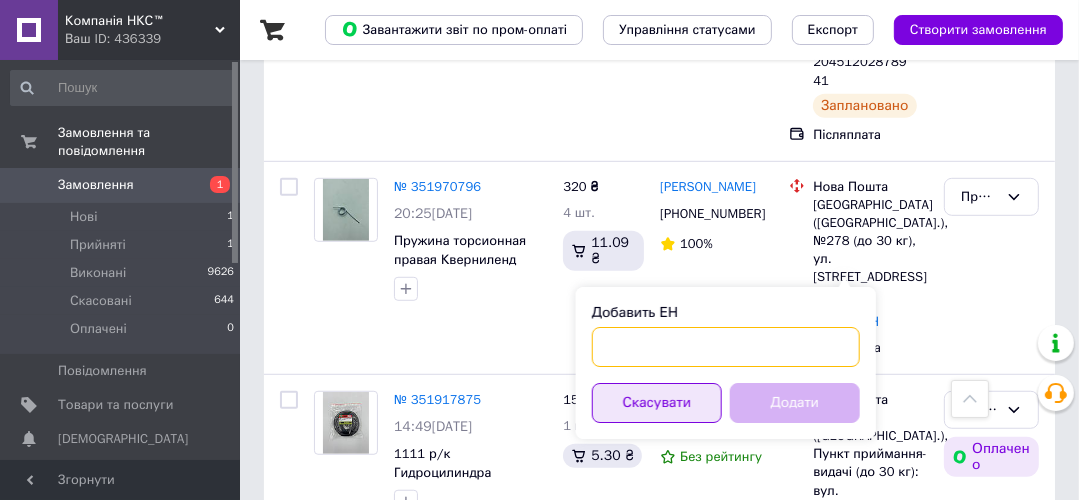 paste on "20451203065831" 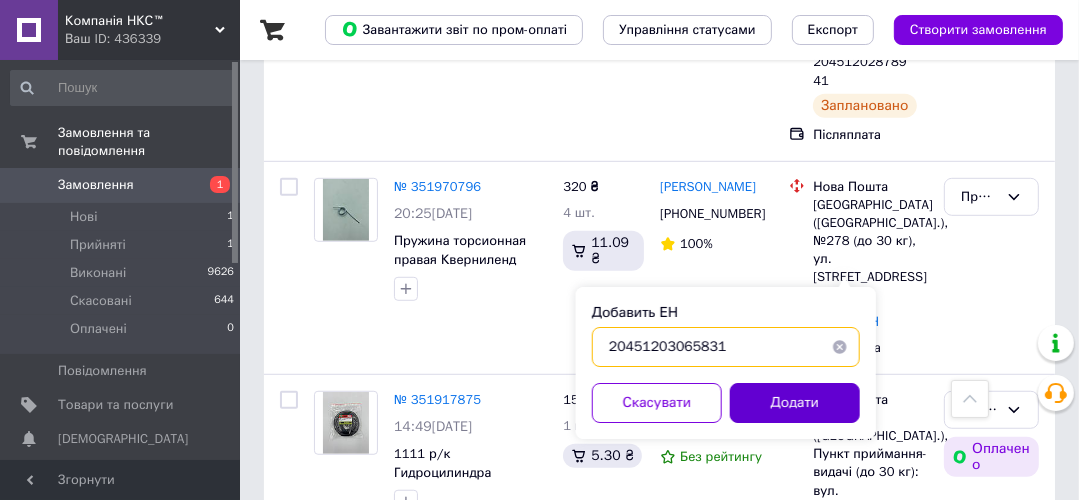 type on "20451203065831" 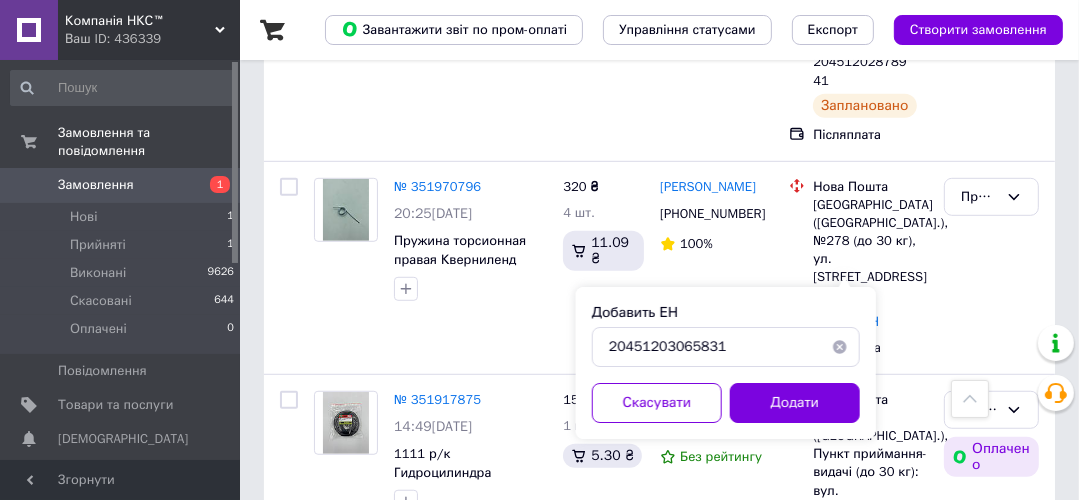click on "Додати" at bounding box center [795, 403] 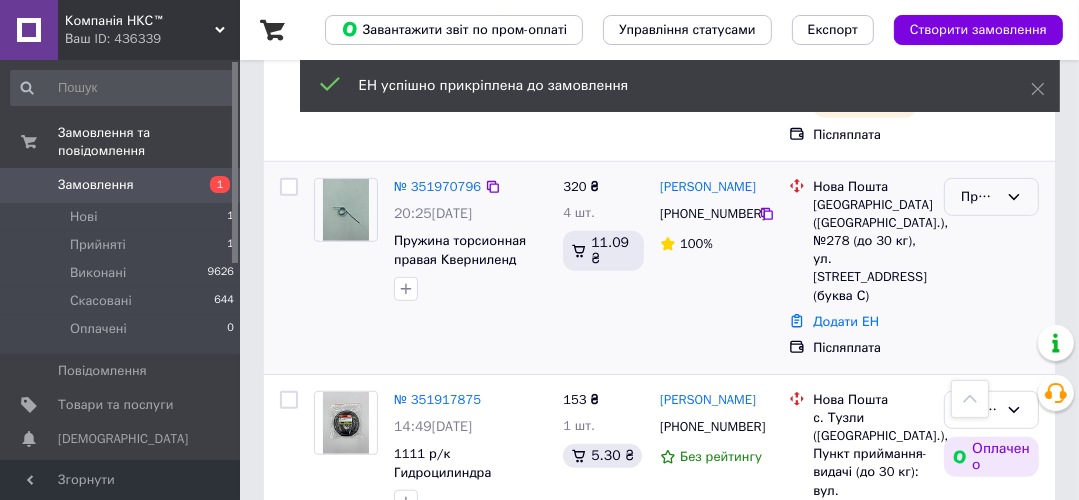 click 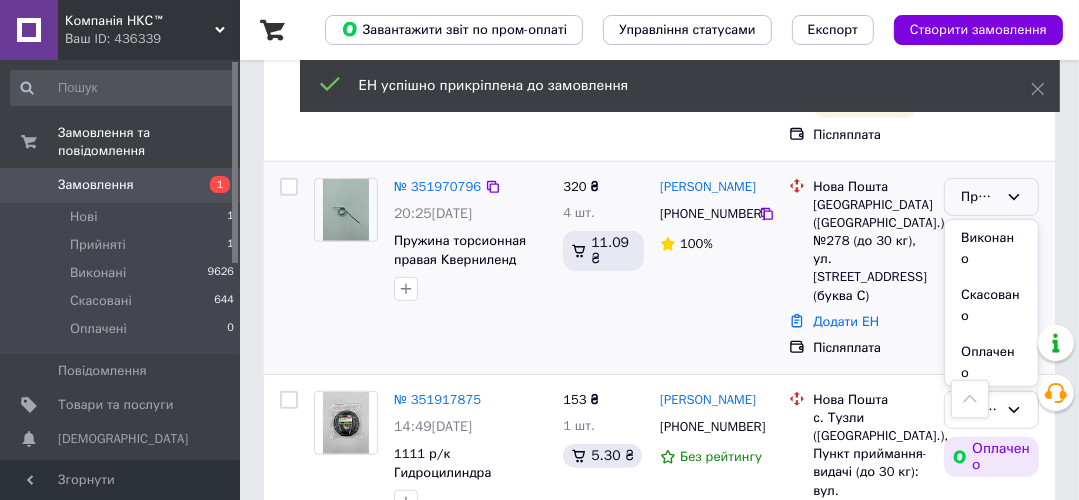 click on "Виконано" at bounding box center [991, 248] 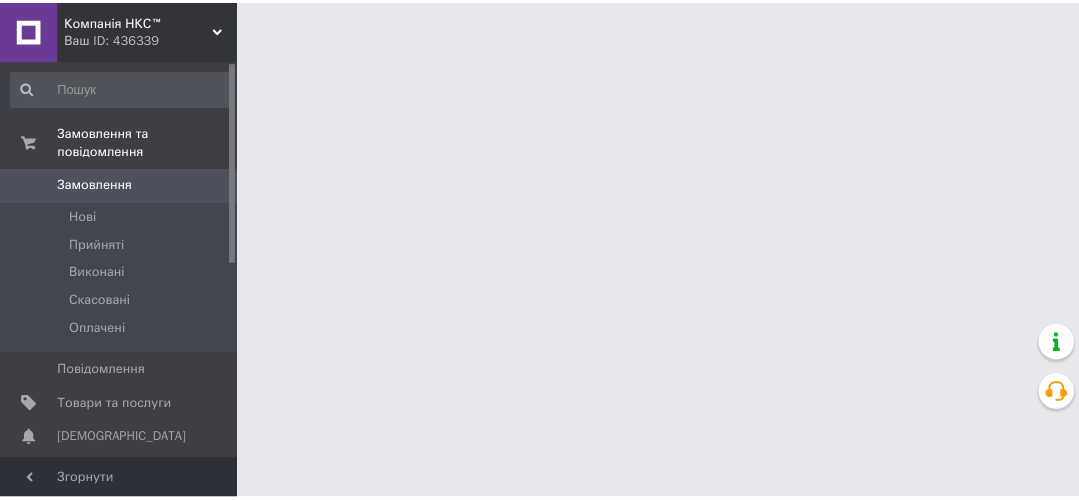 scroll, scrollTop: 0, scrollLeft: 0, axis: both 